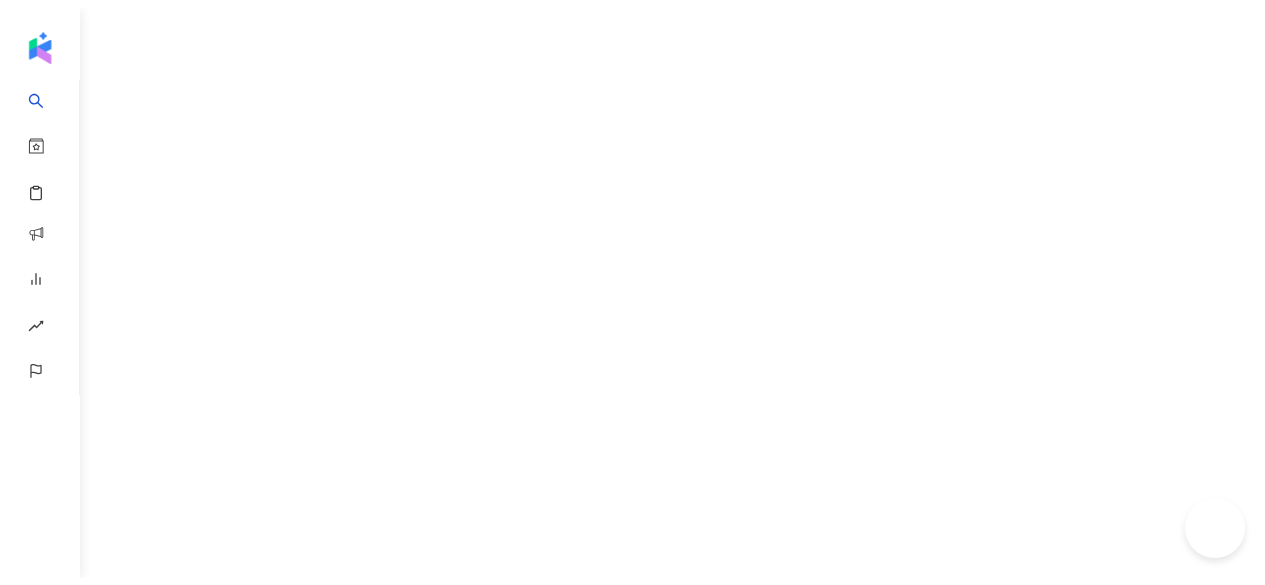 scroll, scrollTop: 0, scrollLeft: 0, axis: both 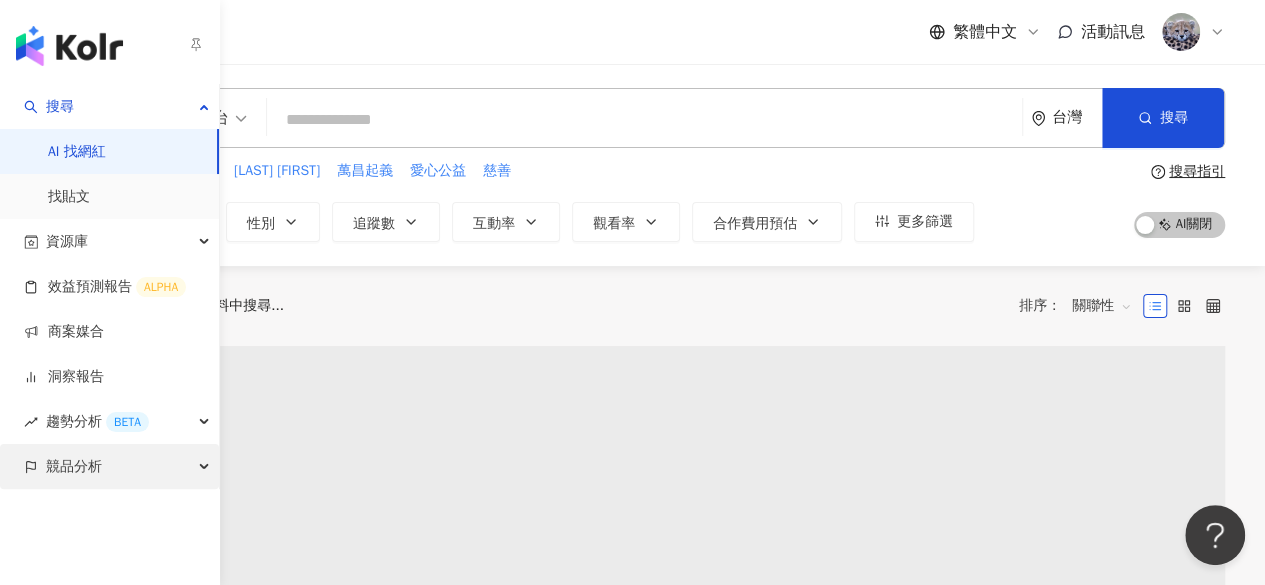 click on "競品分析" at bounding box center (109, 466) 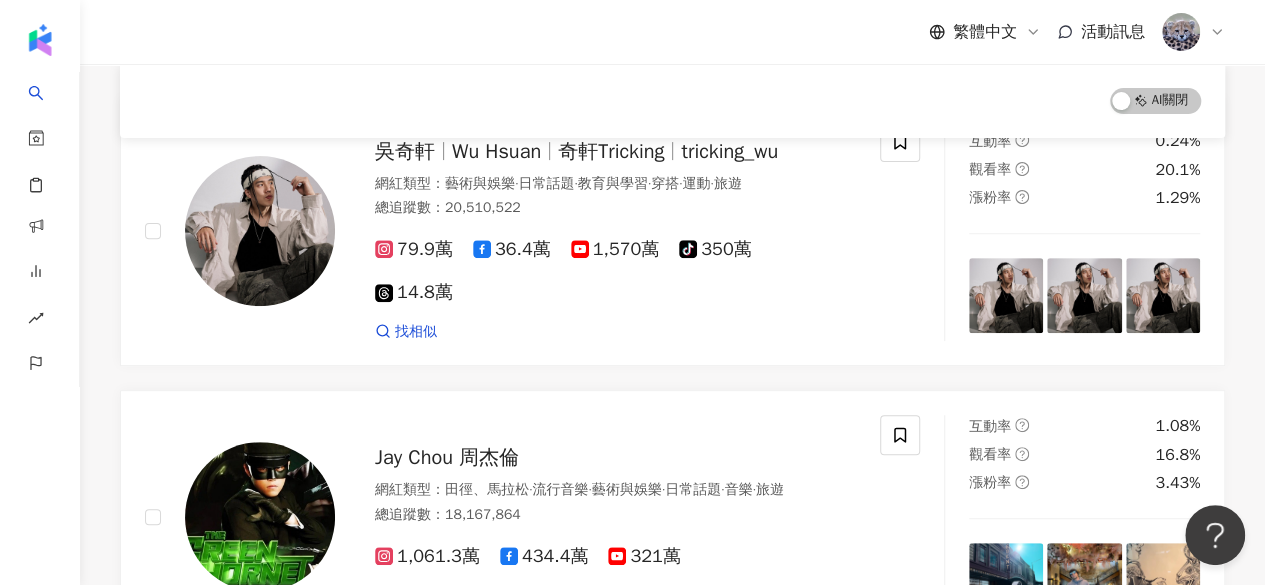 scroll, scrollTop: 0, scrollLeft: 0, axis: both 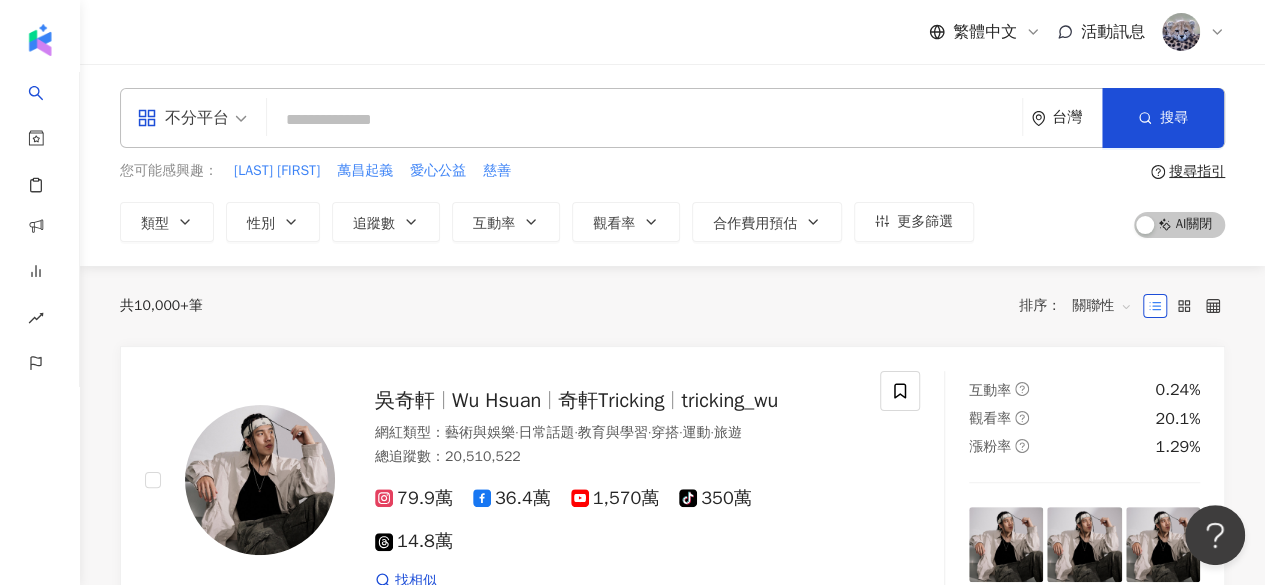 click at bounding box center (644, 120) 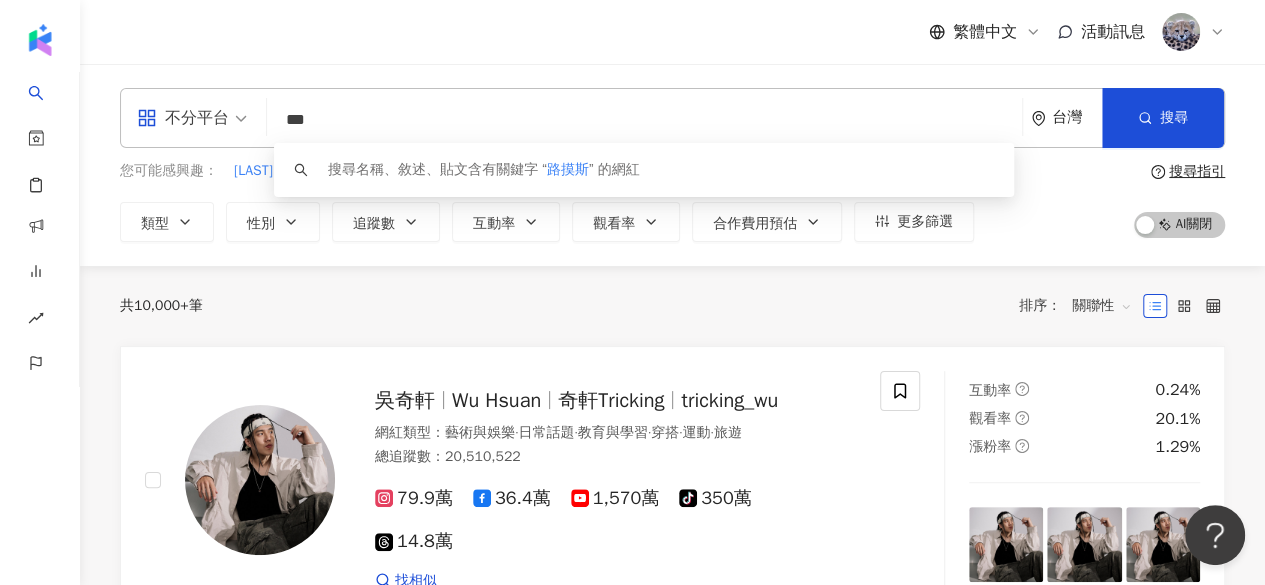 type on "***" 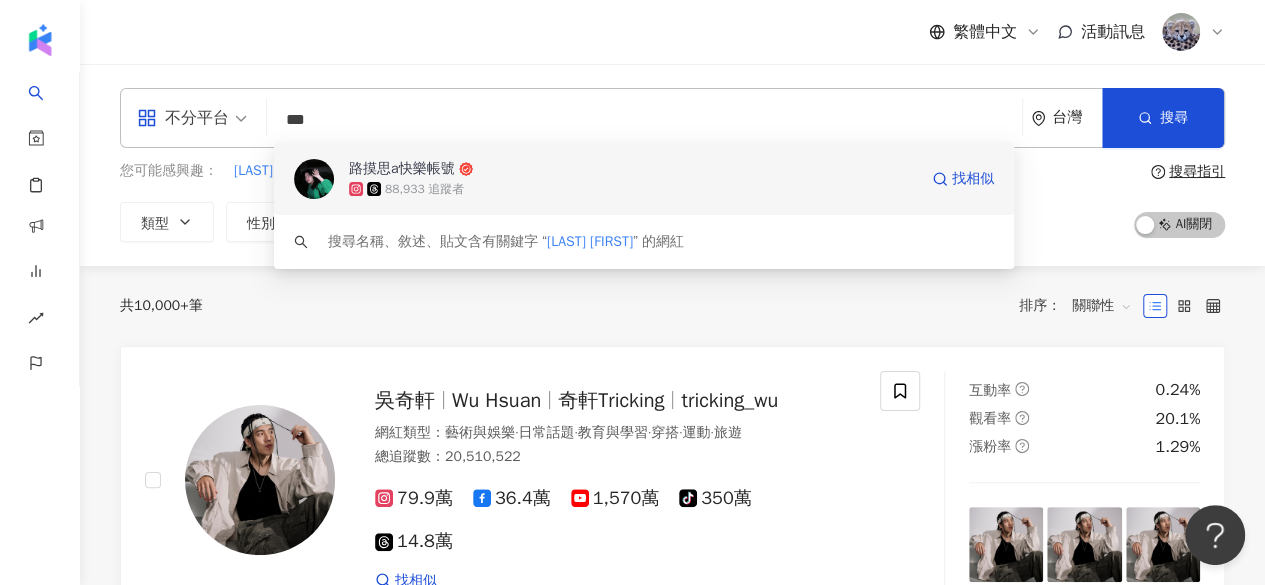 click on "路摸思a快樂帳號" at bounding box center (633, 169) 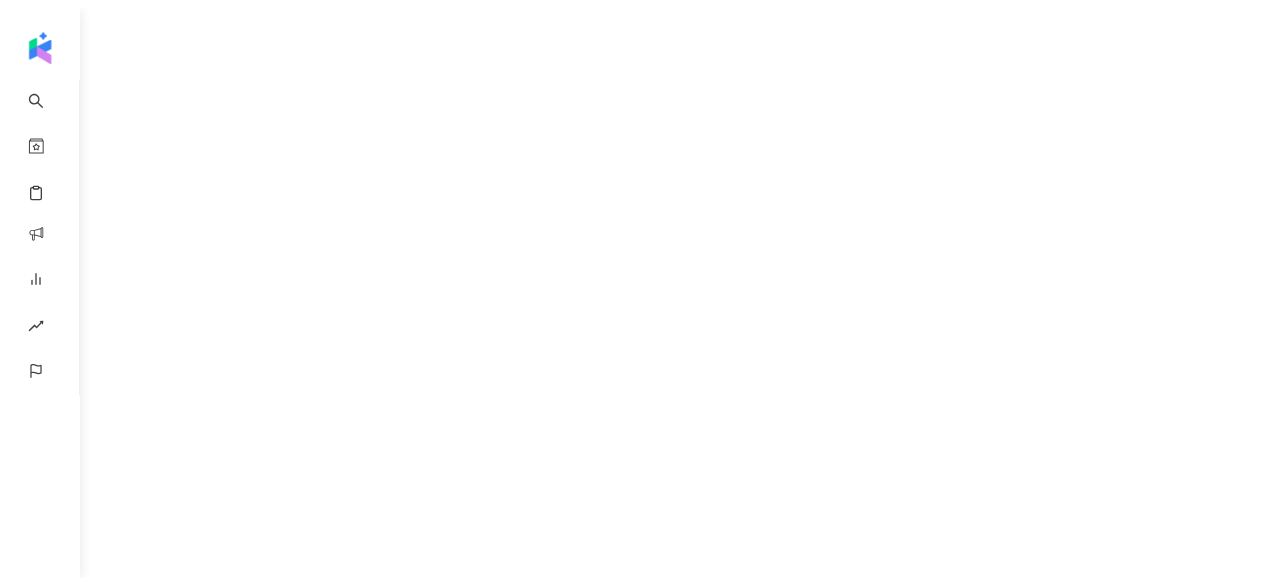 scroll, scrollTop: 0, scrollLeft: 0, axis: both 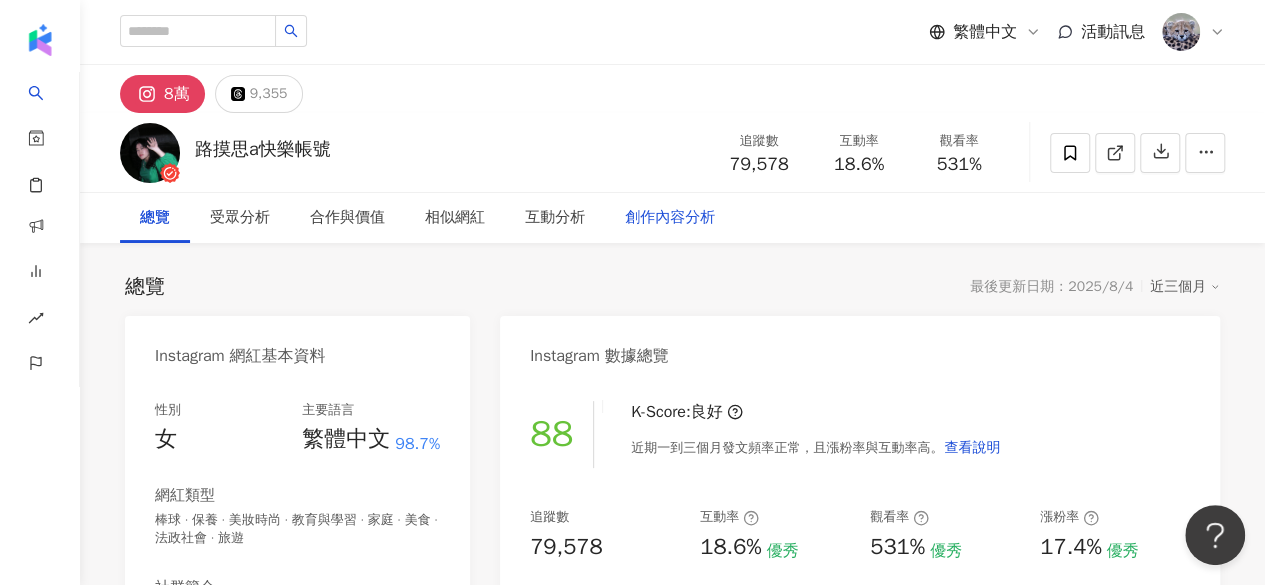 click on "創作內容分析" at bounding box center [670, 218] 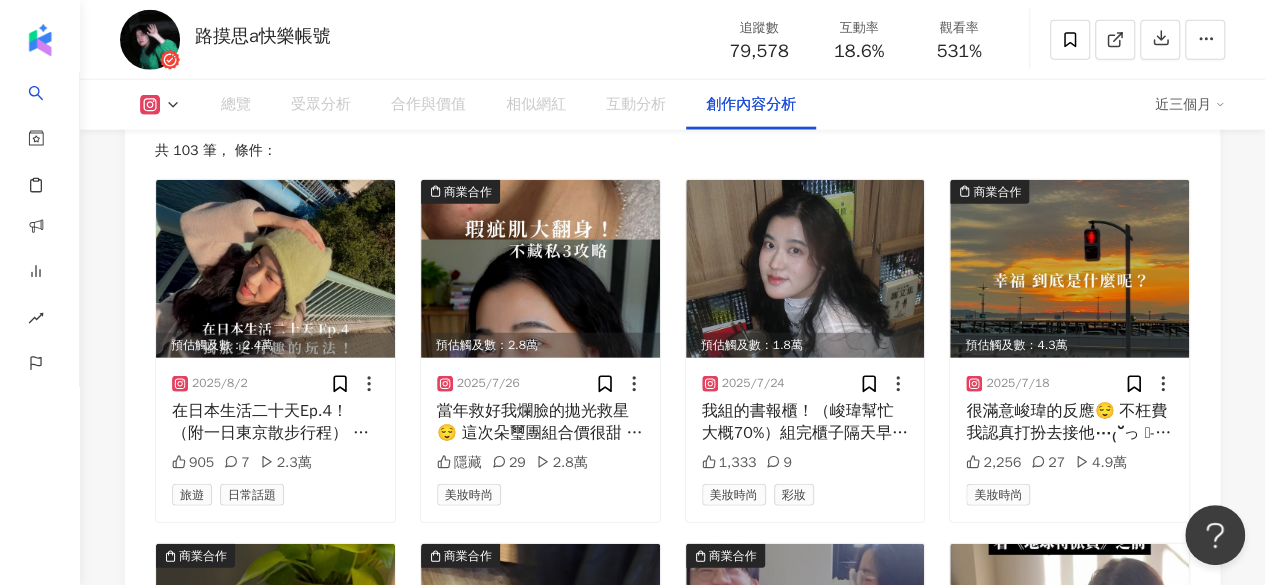 scroll, scrollTop: 6234, scrollLeft: 0, axis: vertical 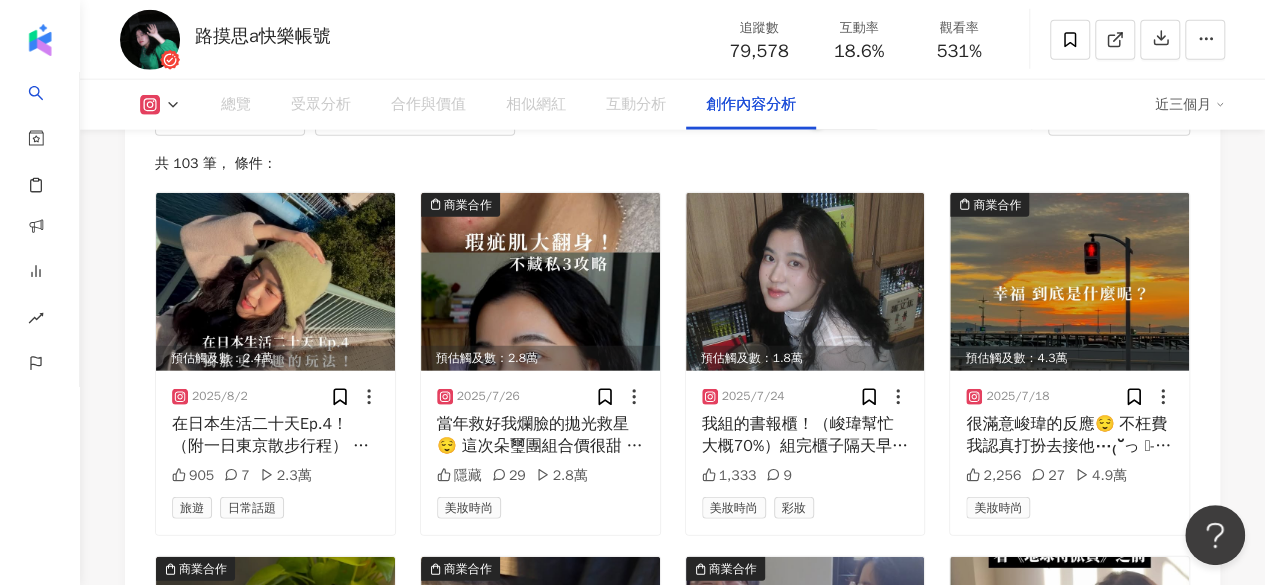 click on "Instagram 進階篩選 啟動 關閉 AI 篩選商業合作內容 排序：發布時間 共 103 筆 ，   條件： 預估觸及數：2.4萬 2025/8/2 在日本生活二十天Ep.4！（附一日東京散步行程）
全程搭到銀座就可步行完
（我不喜歡一天內搭很多次地鐵🤣）
終於試了這個玩法
以前看YouTuber拍觀眾決定一天
就覺得超適合拿來用在獨旅🙂‍↕️
特別喜歡Good Design Marunouchi
是由日本設計振興會營運
會不定時換展覽主題
探討「未來生活」的各式設計，很特別！
（去之前可以在官網確認一下目前的展覽，
有時候會辦工作坊或講座）
丸之內的聖誕活動每年不一樣哦～
影片裡的是2024年末的！
📝以此系列紀錄我2024/11/20-12/9的旅程
#東京獨旅 #獨旅 #東京景點 905 7 2.3萬 旅遊 日常話題 商業合作 預估觸及數：2.8萬 2025/7/26 隱藏 29 2.8萬 美妝時尚 預估觸及數：1.8萬 2025/7/24 1,333 9 美妝時尚 彩妝 商業合作 2,256" at bounding box center (672, 716) 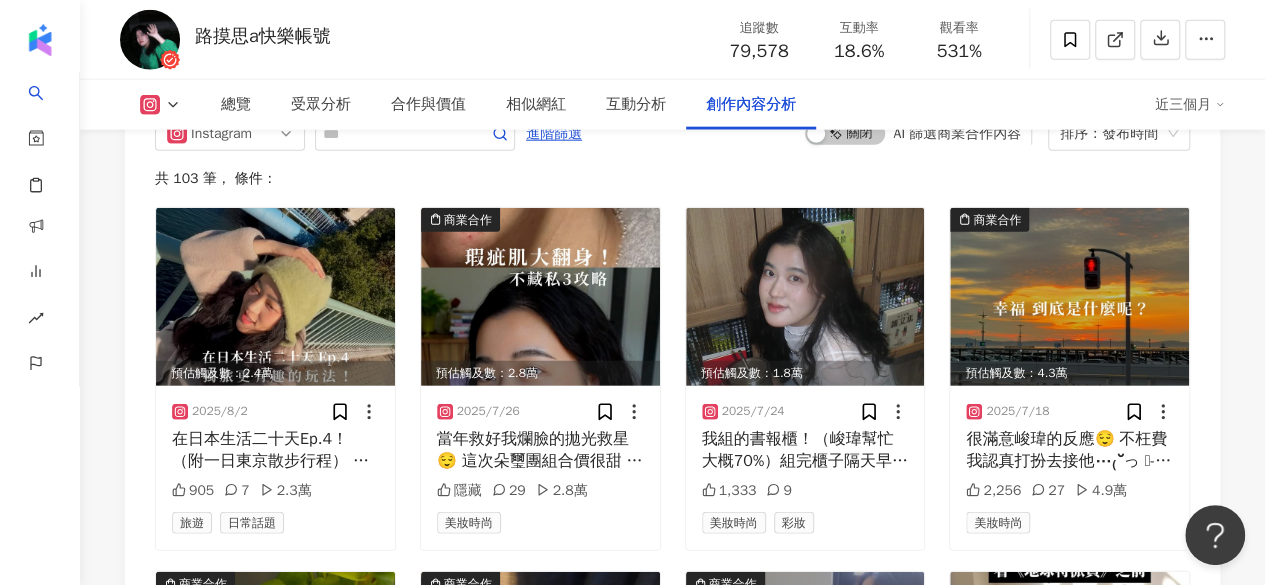 scroll, scrollTop: 6220, scrollLeft: 0, axis: vertical 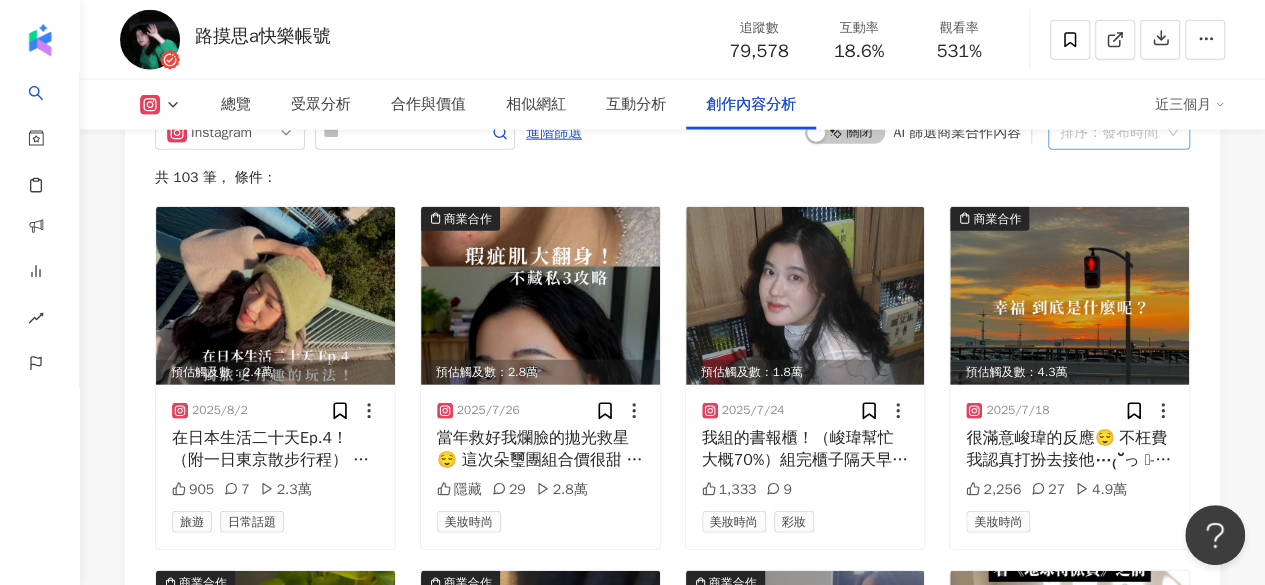 click on "排序：發布時間" at bounding box center (1110, 133) 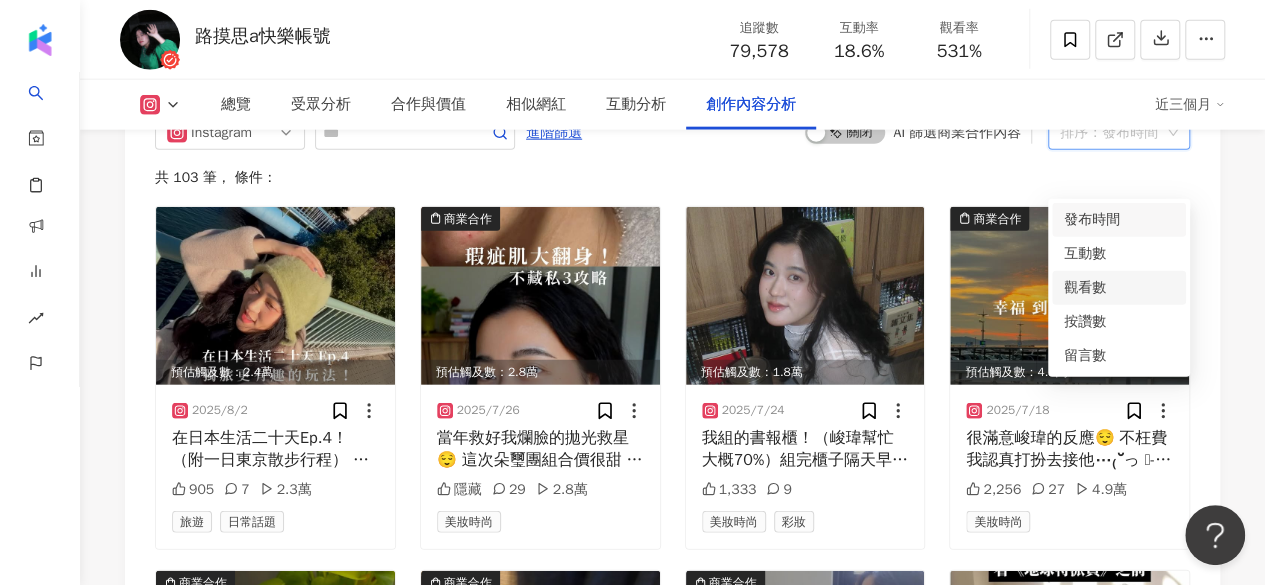 click on "觀看數" at bounding box center [1119, 288] 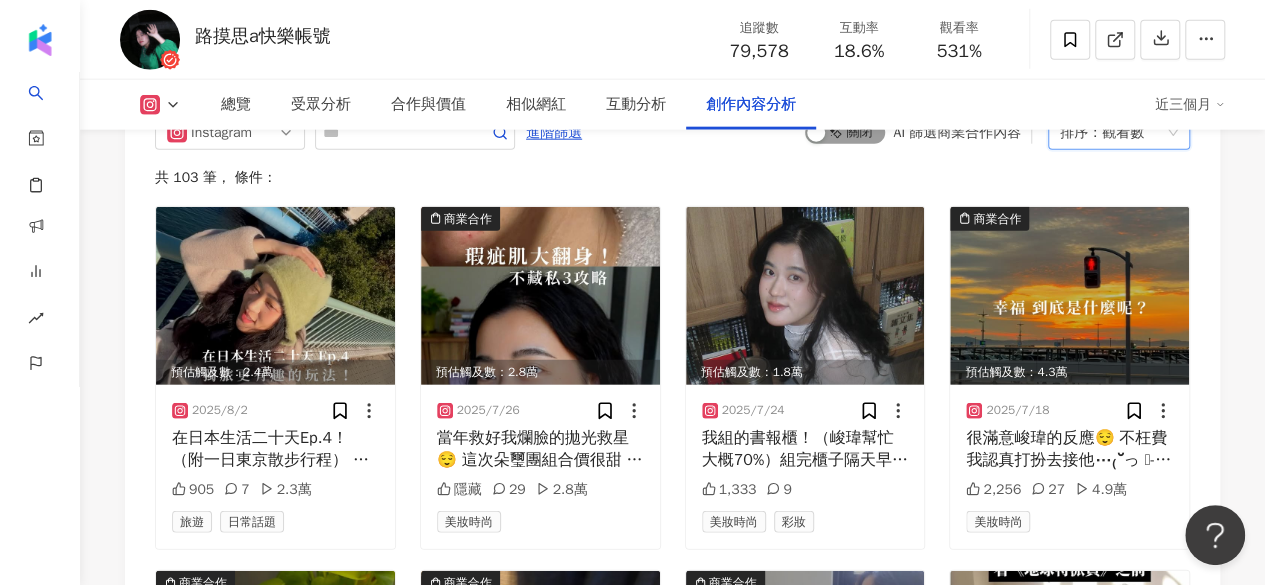scroll, scrollTop: 6166, scrollLeft: 0, axis: vertical 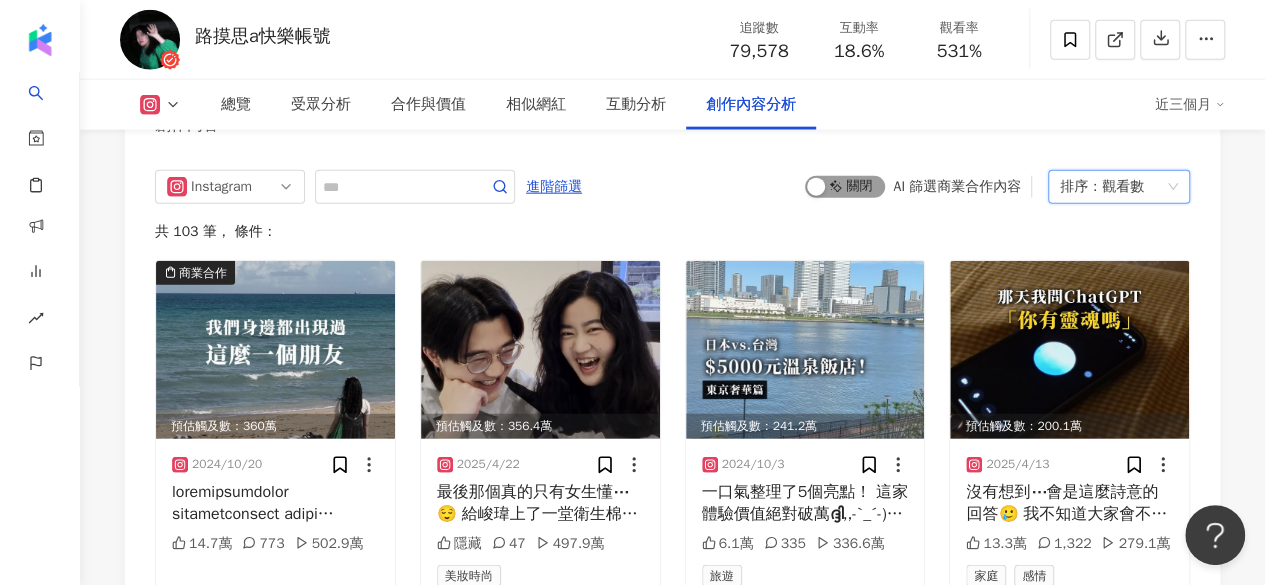 click on "啟動 關閉" at bounding box center [845, 187] 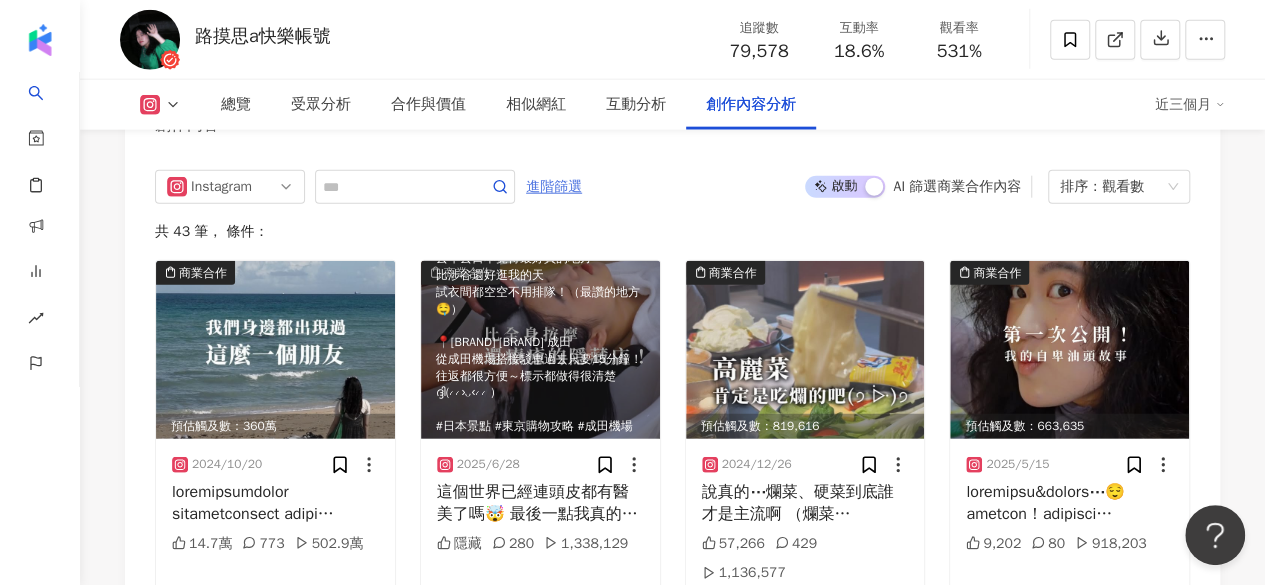 click on "進階篩選" at bounding box center [554, 187] 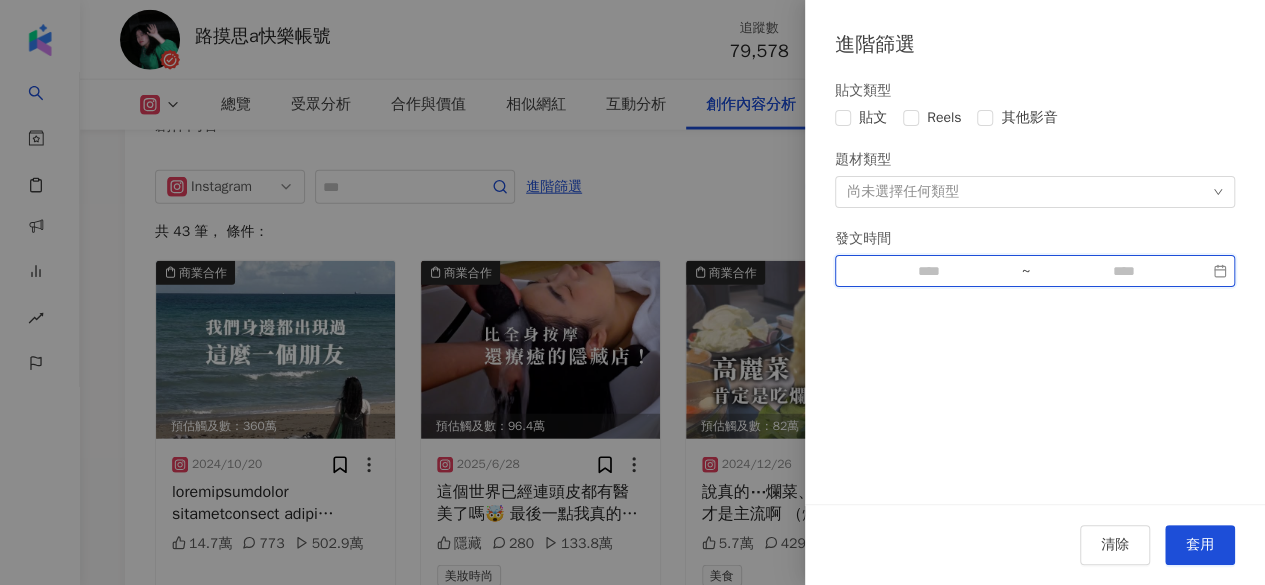 click at bounding box center (928, 271) 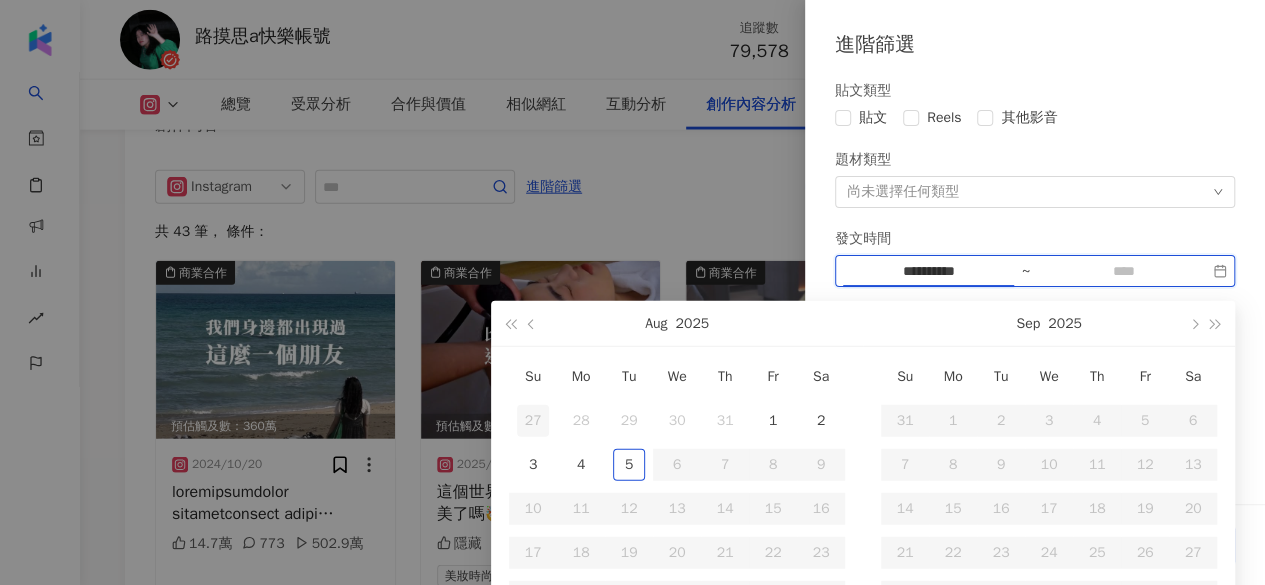 type on "**********" 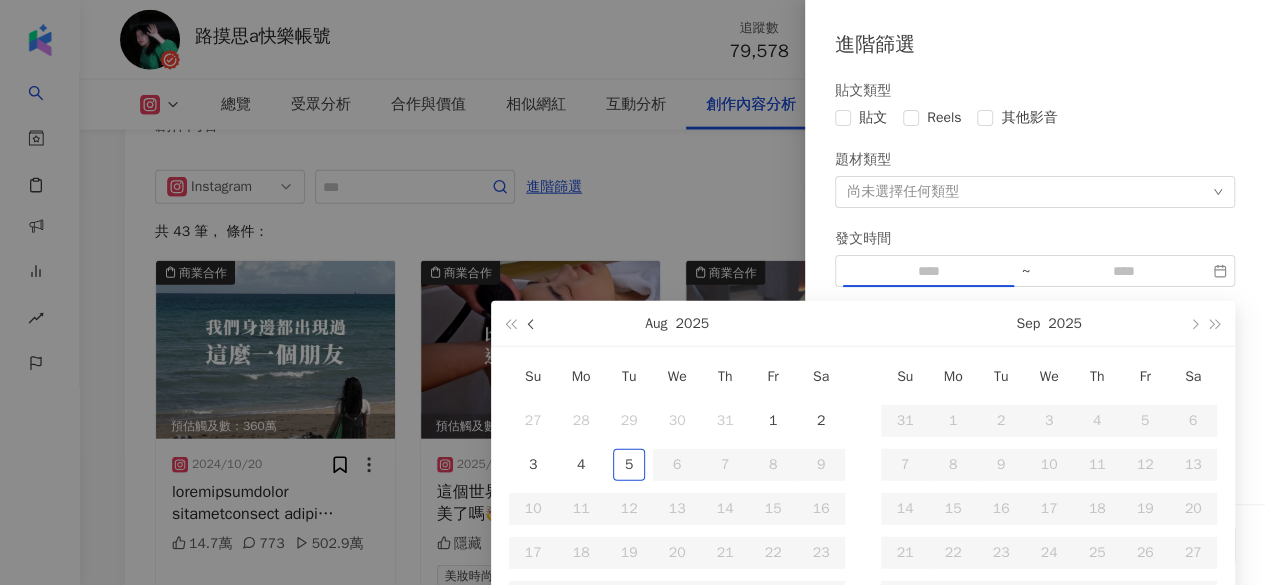click at bounding box center [532, 323] 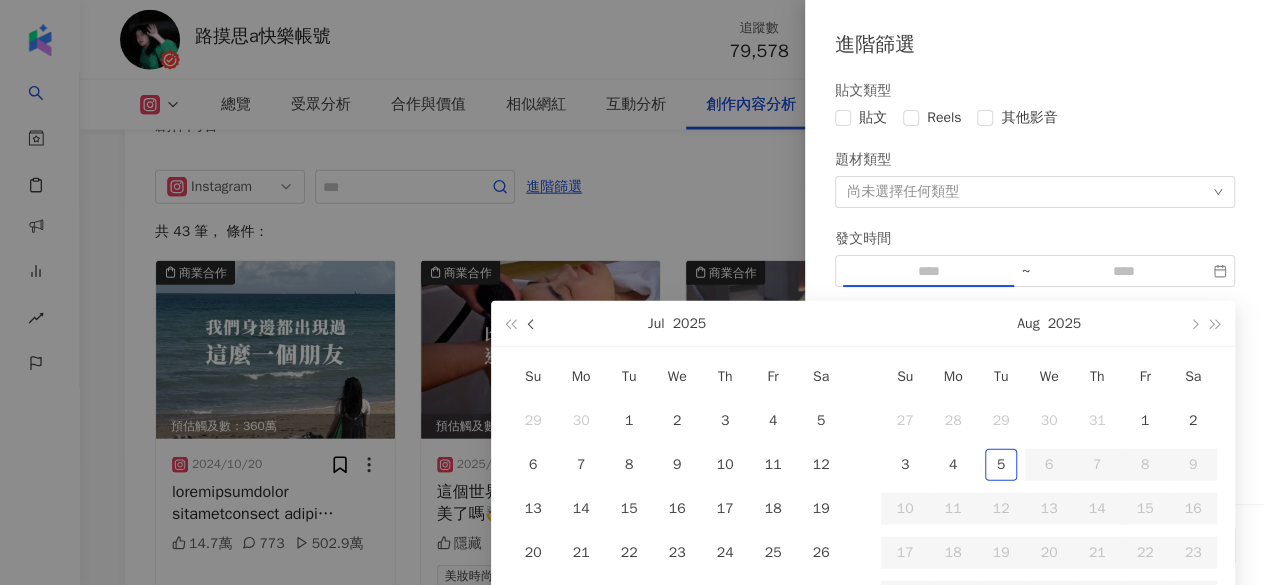 click at bounding box center [532, 323] 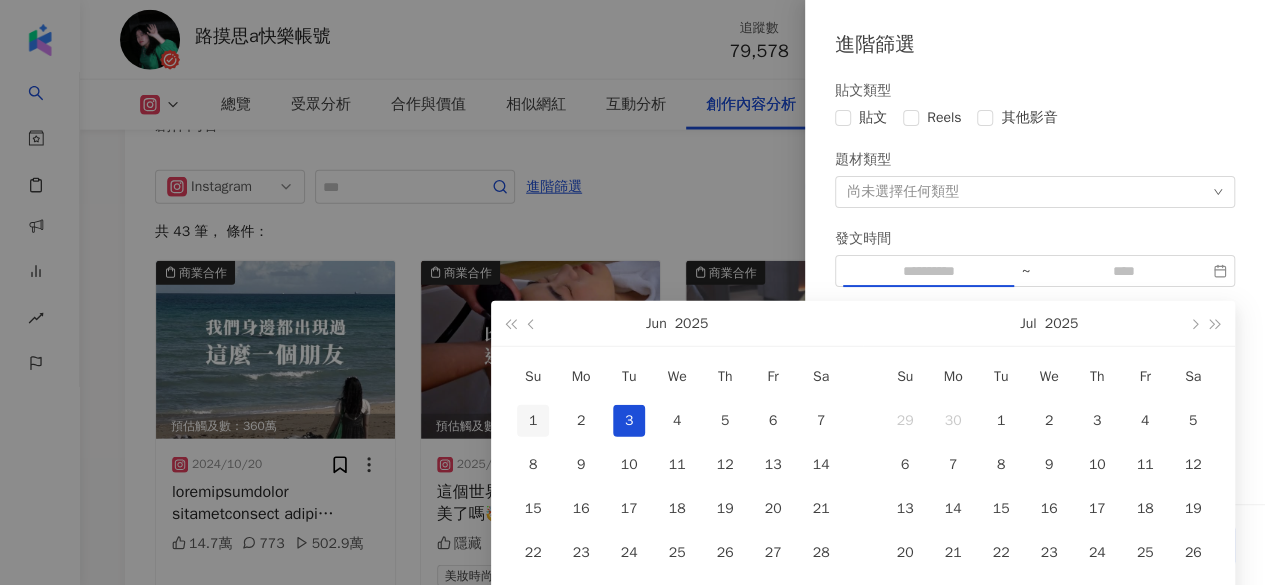 type on "**********" 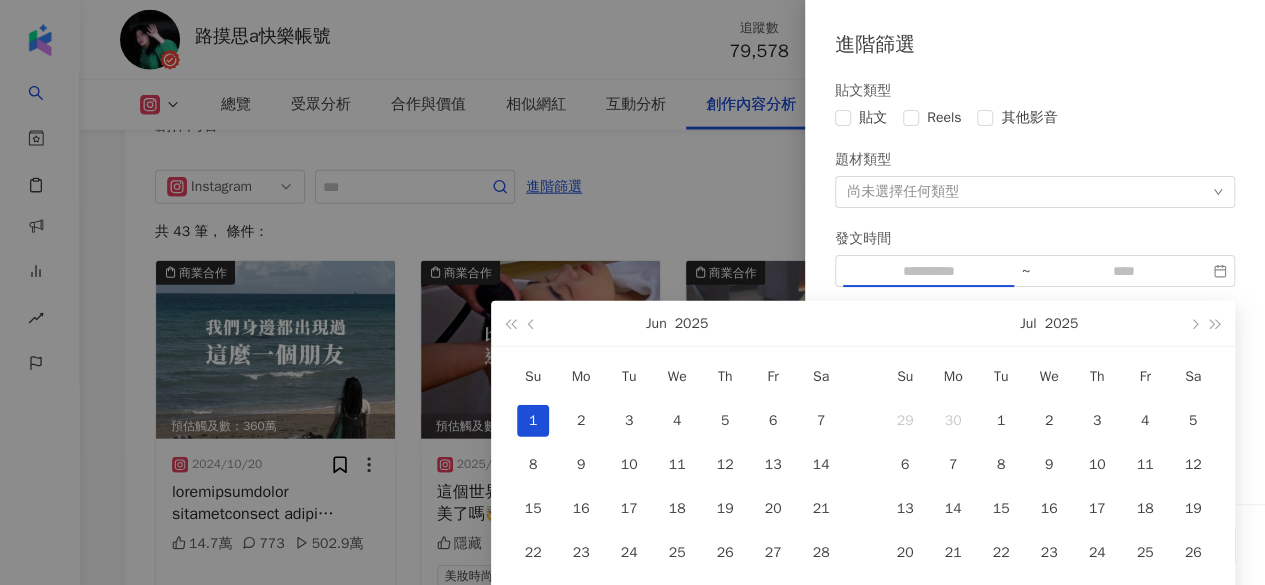 click on "1" at bounding box center [533, 421] 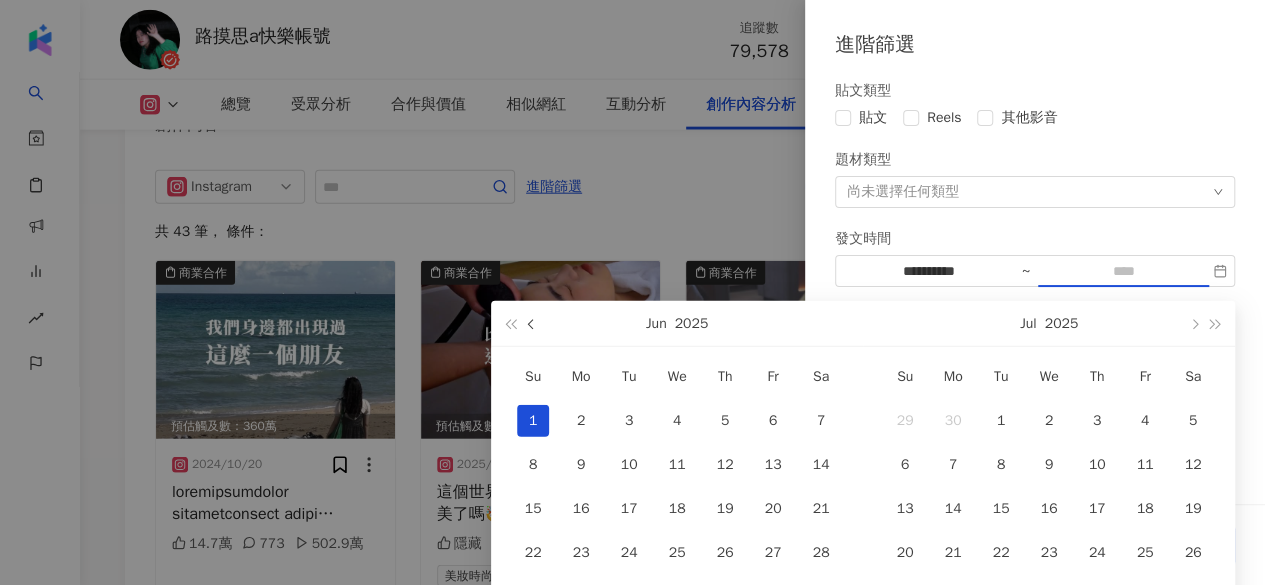 click at bounding box center (532, 323) 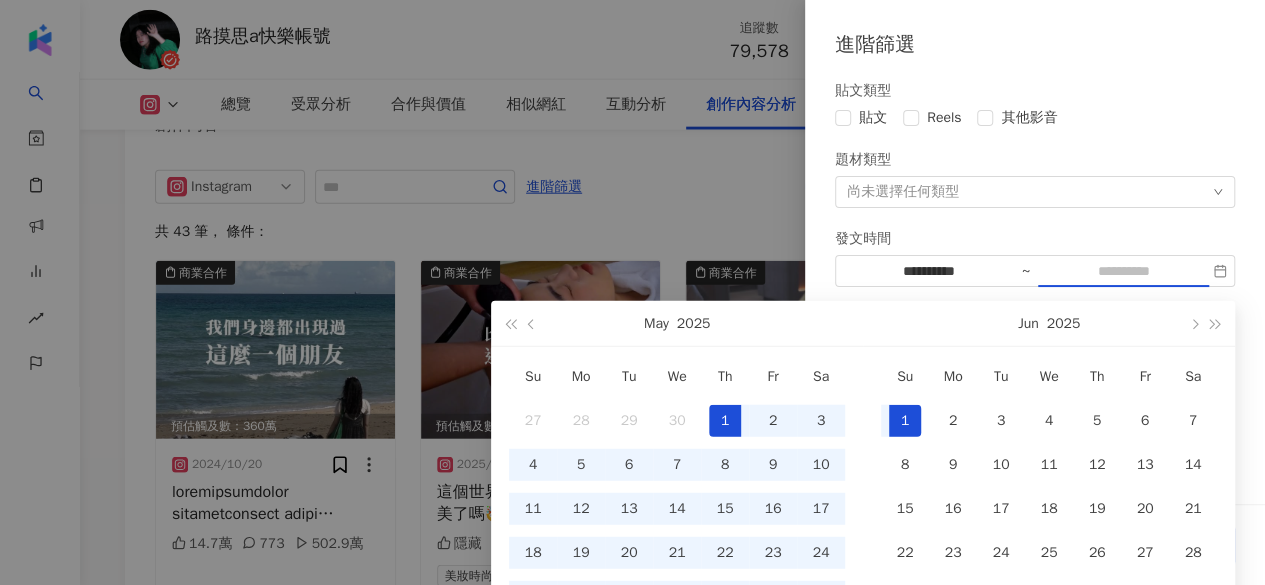 type on "**********" 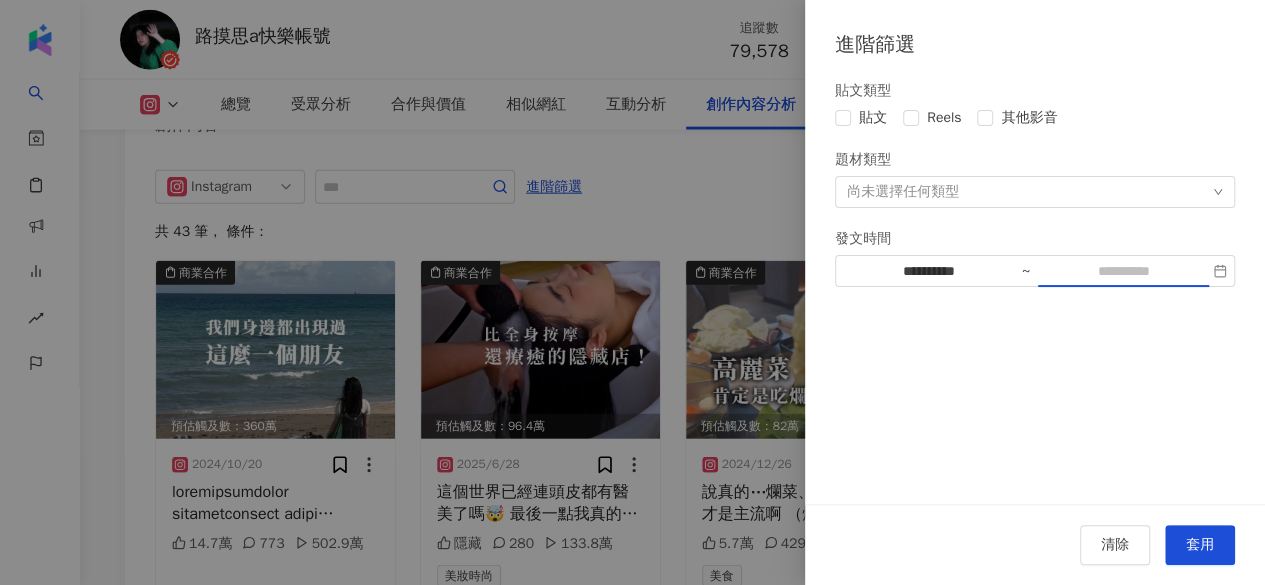 type on "**********" 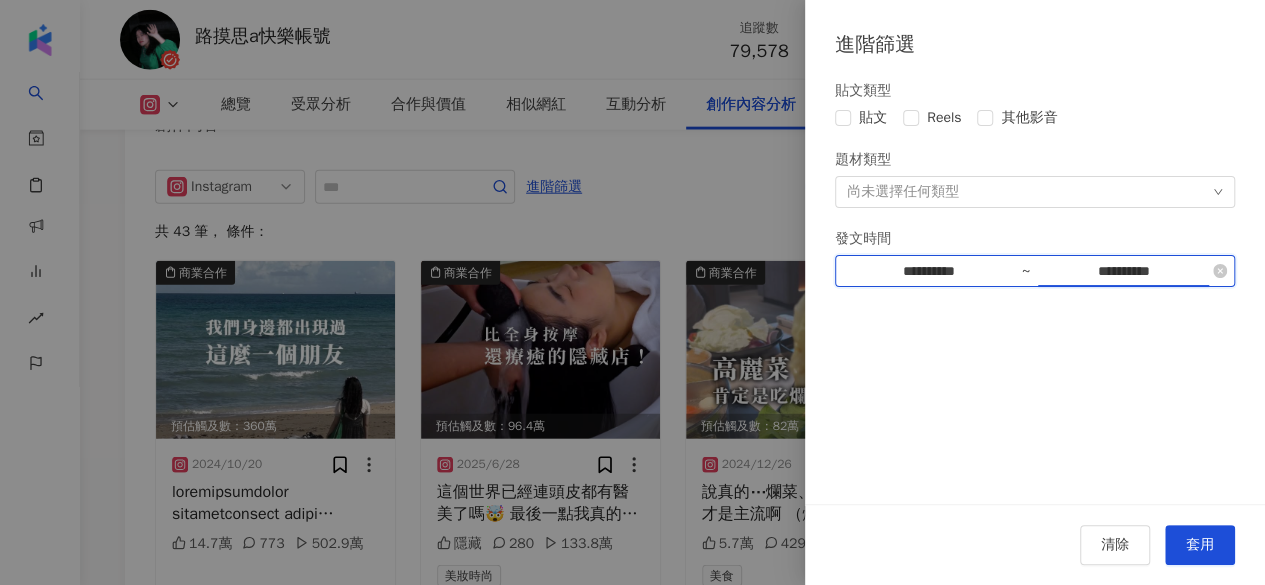 click on "**********" at bounding box center (1123, 271) 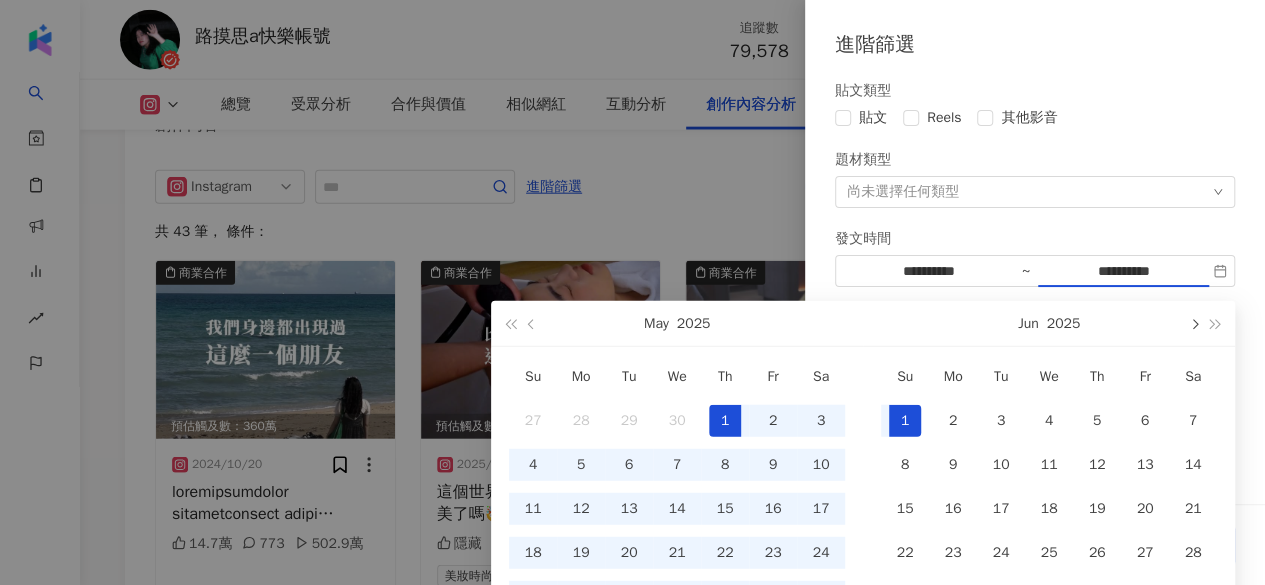 click at bounding box center [1193, 324] 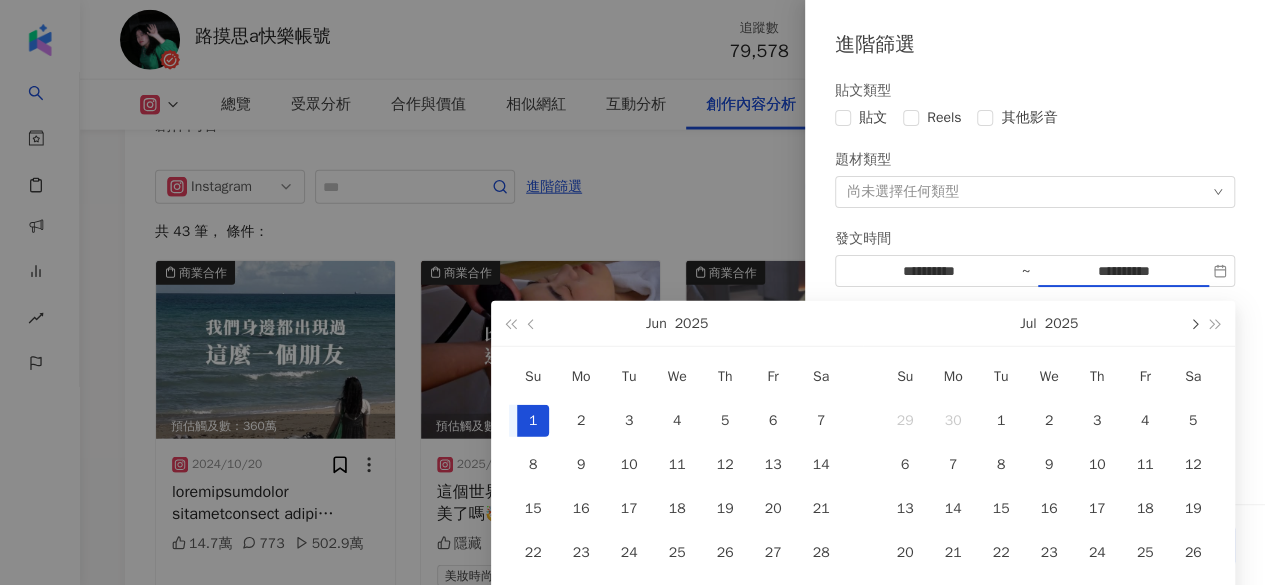 click at bounding box center [1193, 324] 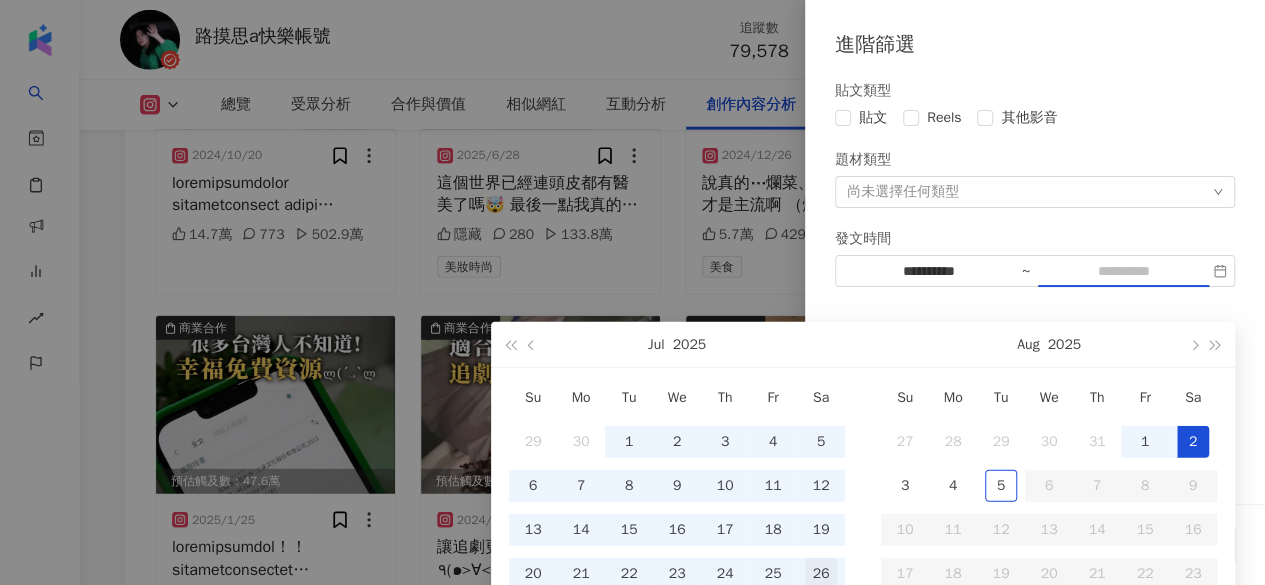 scroll, scrollTop: 6513, scrollLeft: 0, axis: vertical 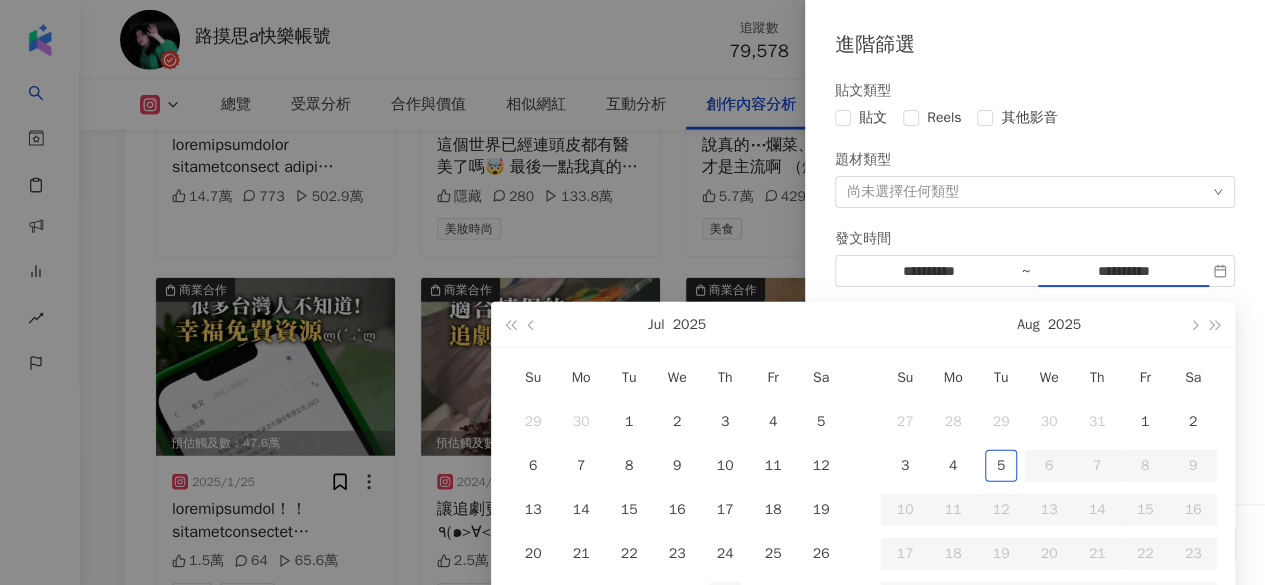 type on "**********" 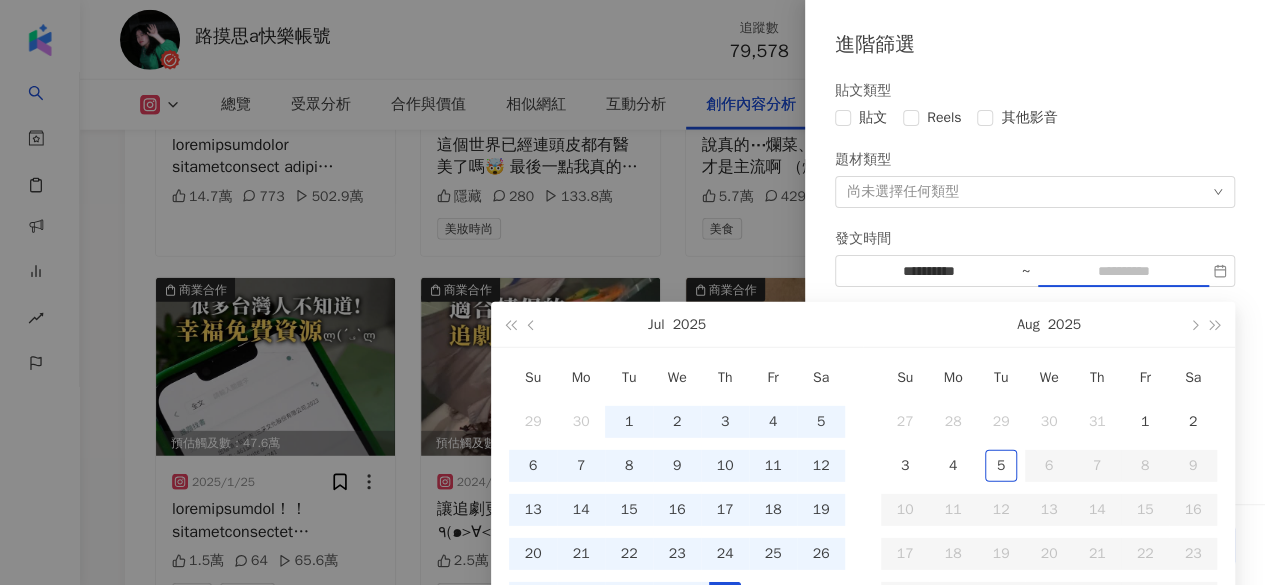 click on "31" at bounding box center [725, 598] 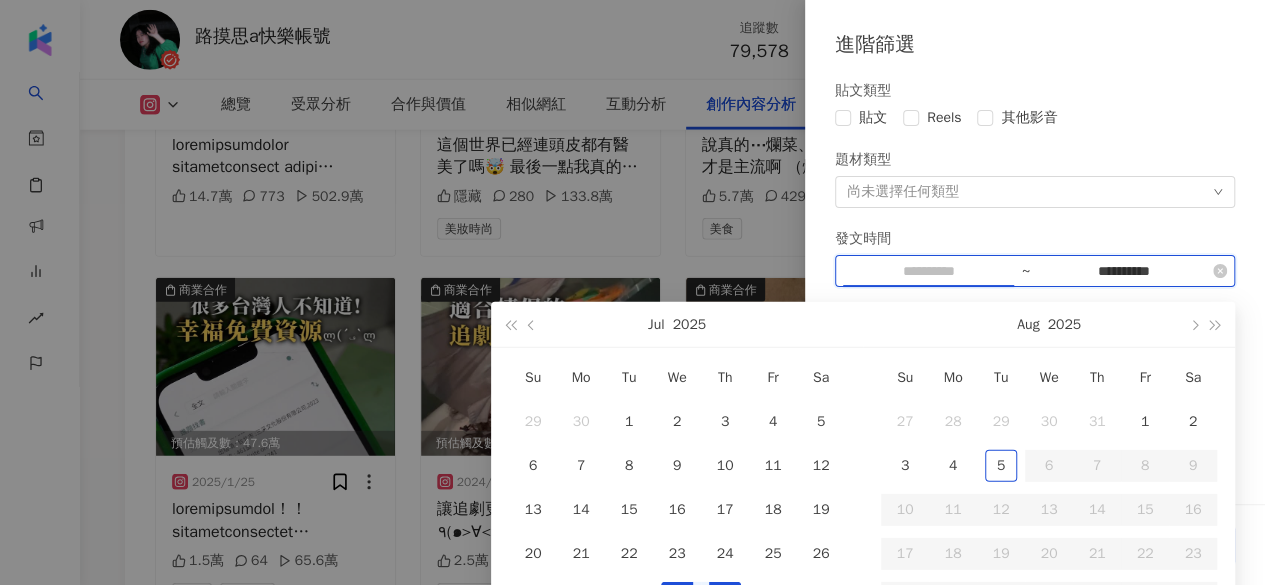 type on "**********" 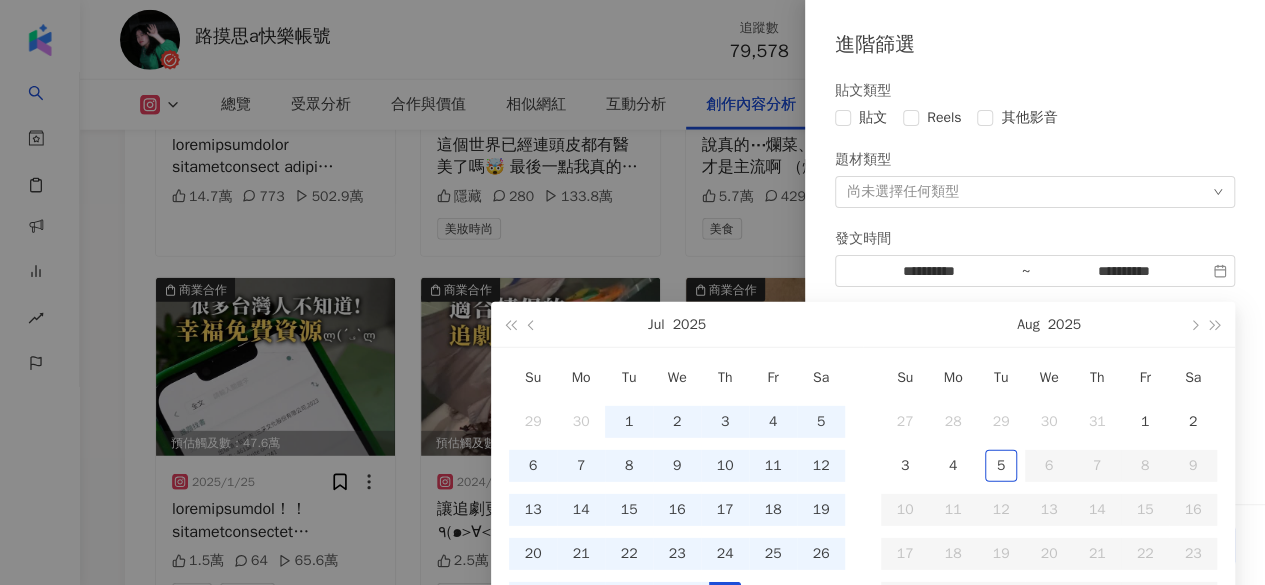 click on "發文時間" at bounding box center [1035, 239] 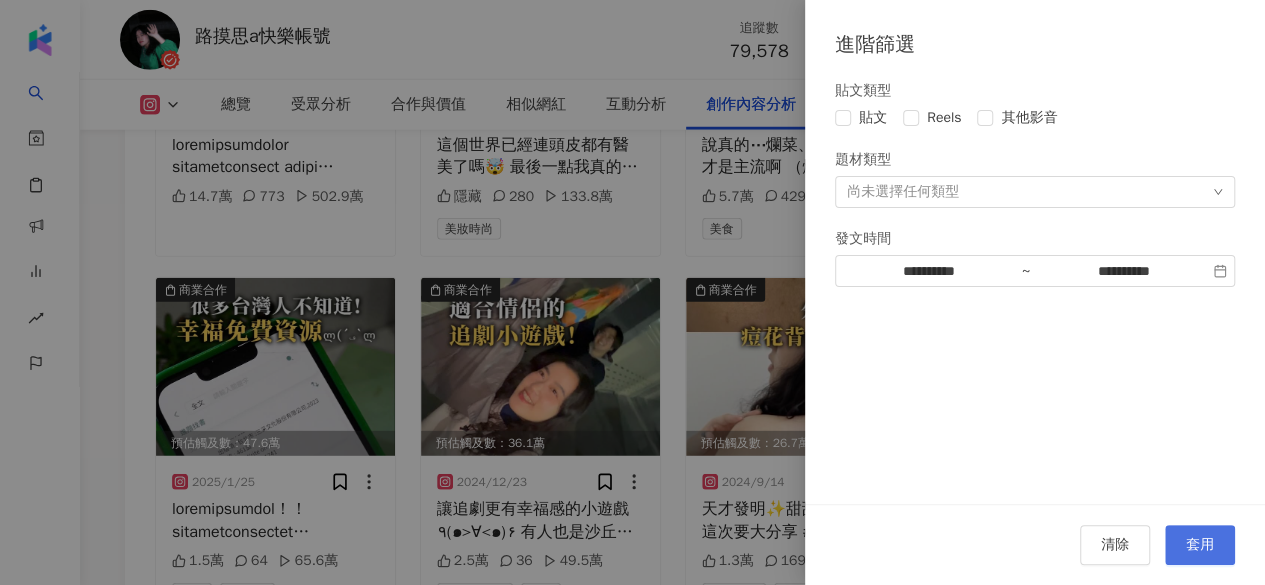 click on "套用" at bounding box center (1200, 545) 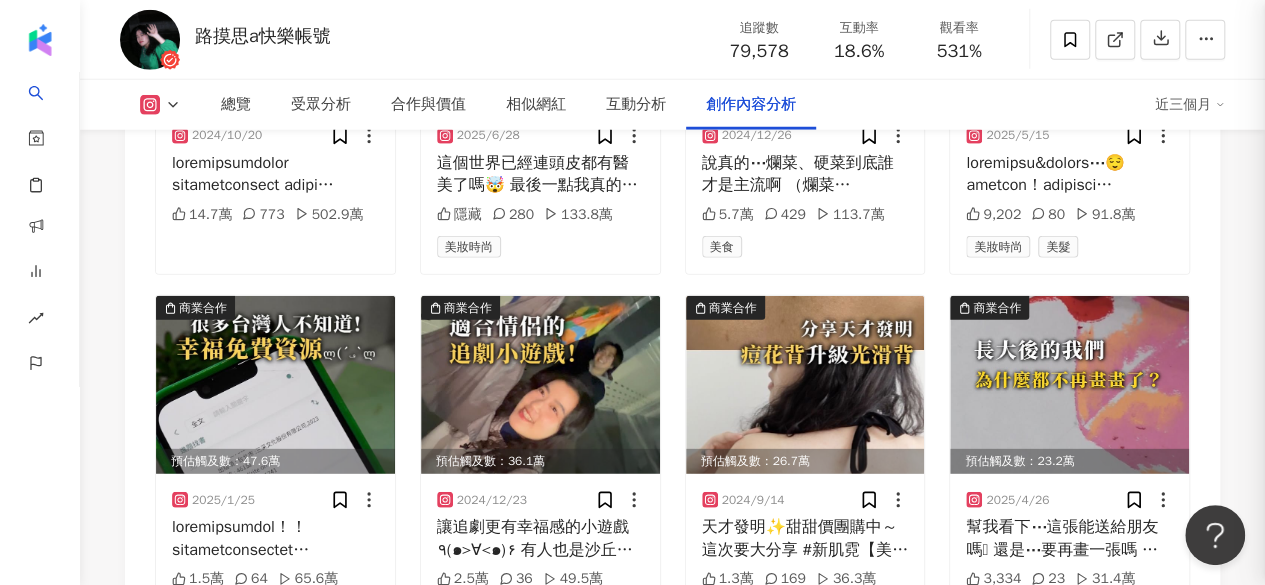 scroll, scrollTop: 6166, scrollLeft: 0, axis: vertical 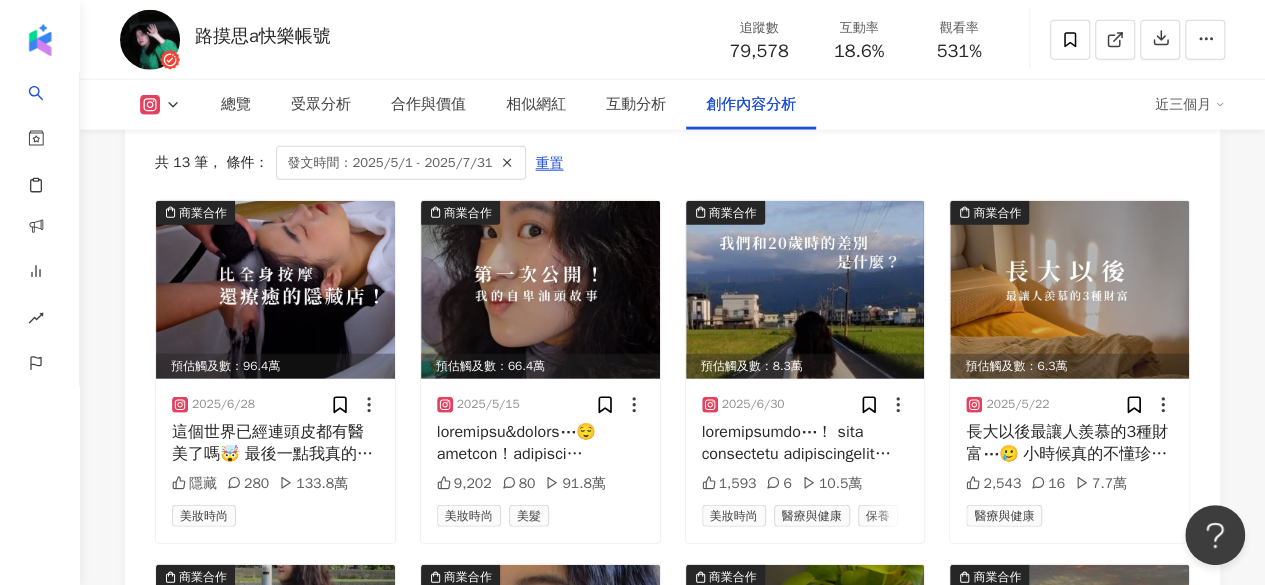 type 